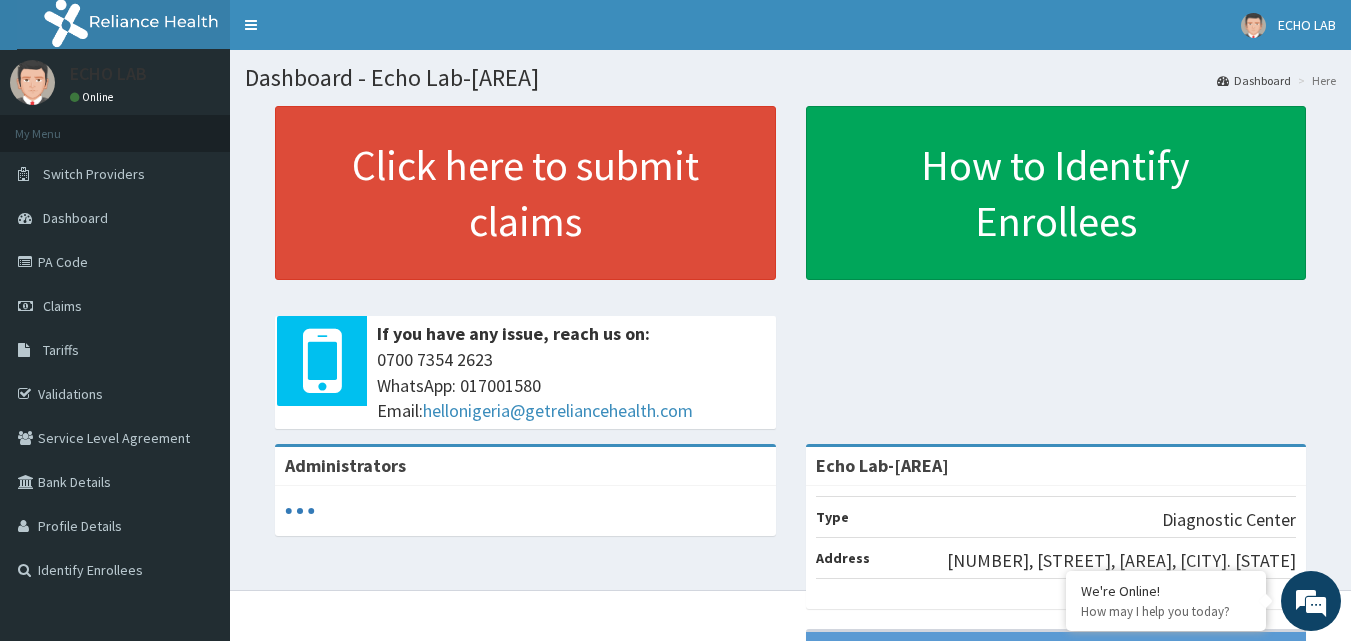 scroll, scrollTop: 0, scrollLeft: 0, axis: both 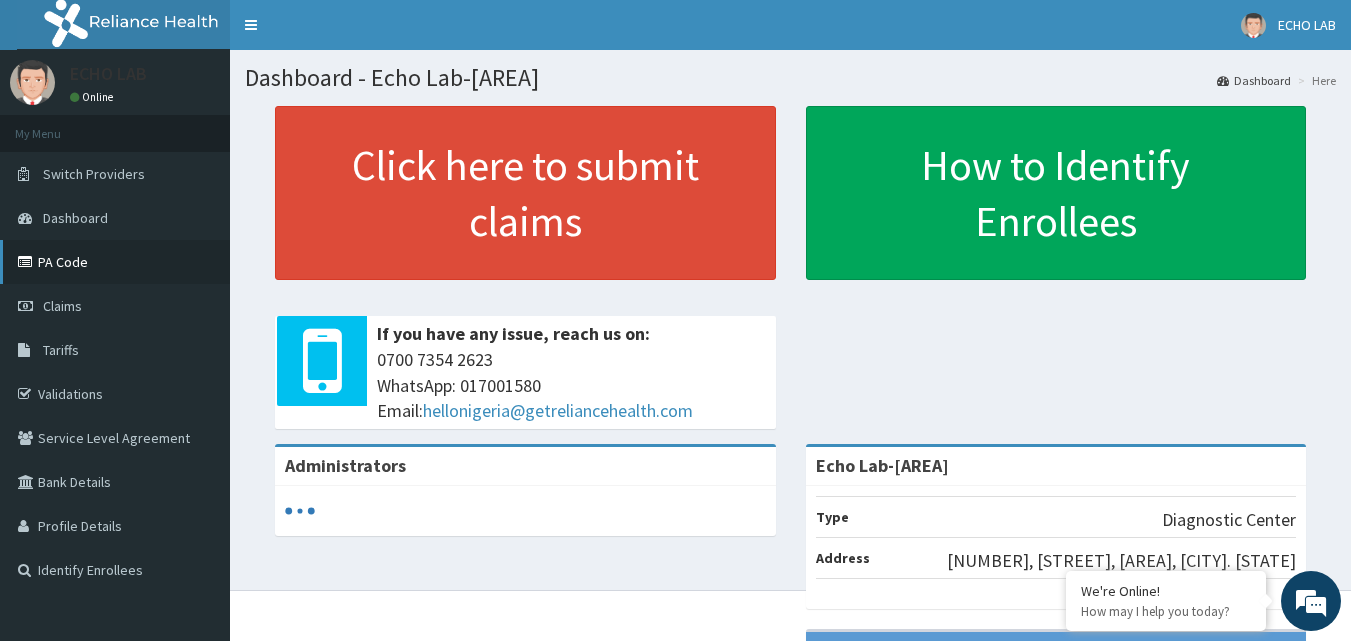 click on "PA Code" at bounding box center [115, 262] 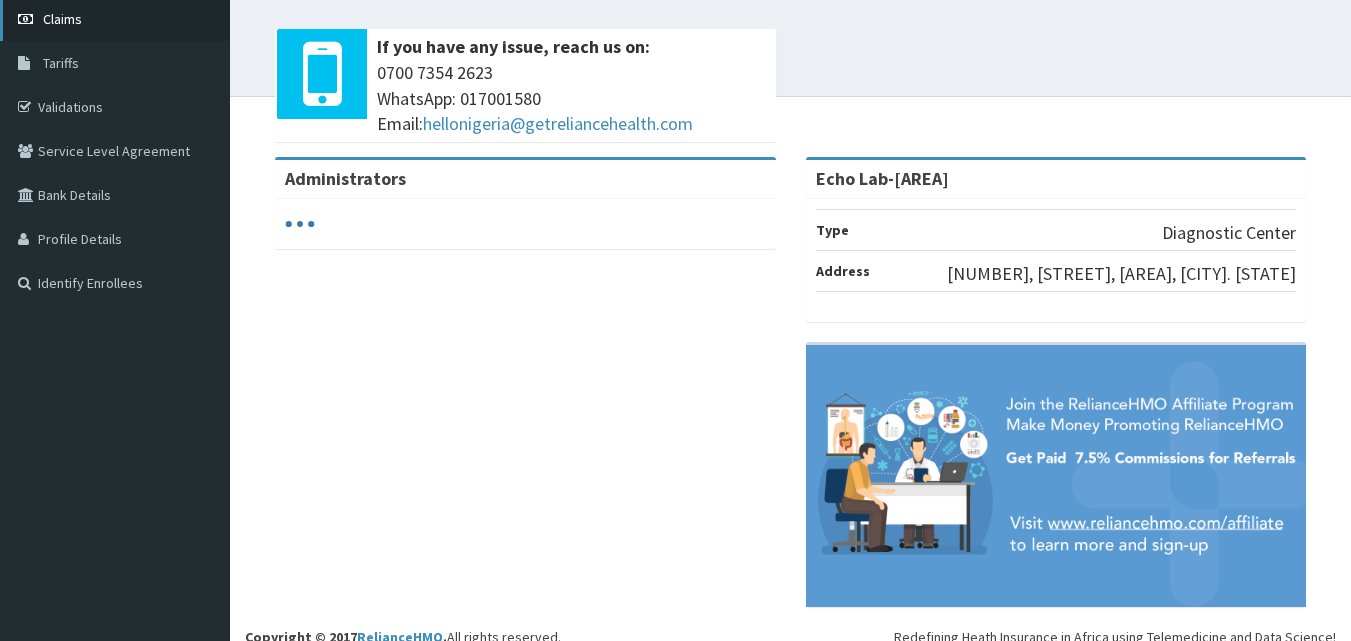 scroll, scrollTop: 100, scrollLeft: 0, axis: vertical 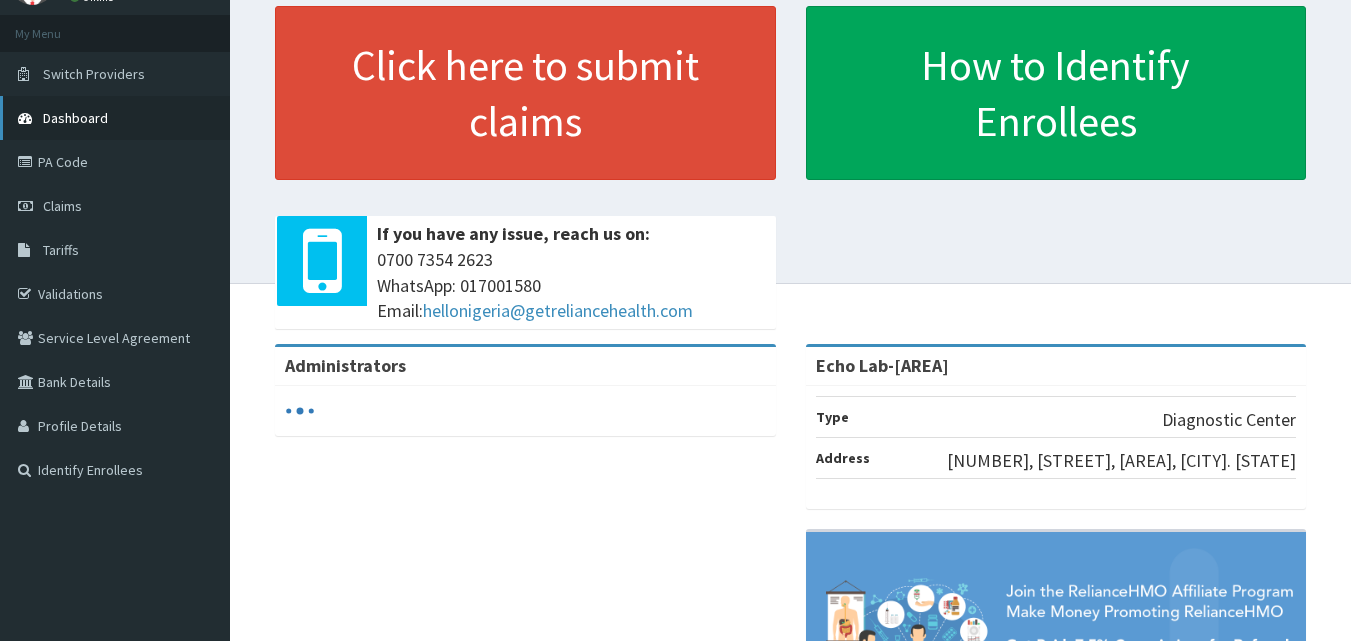 click on "Dashboard" at bounding box center (75, 118) 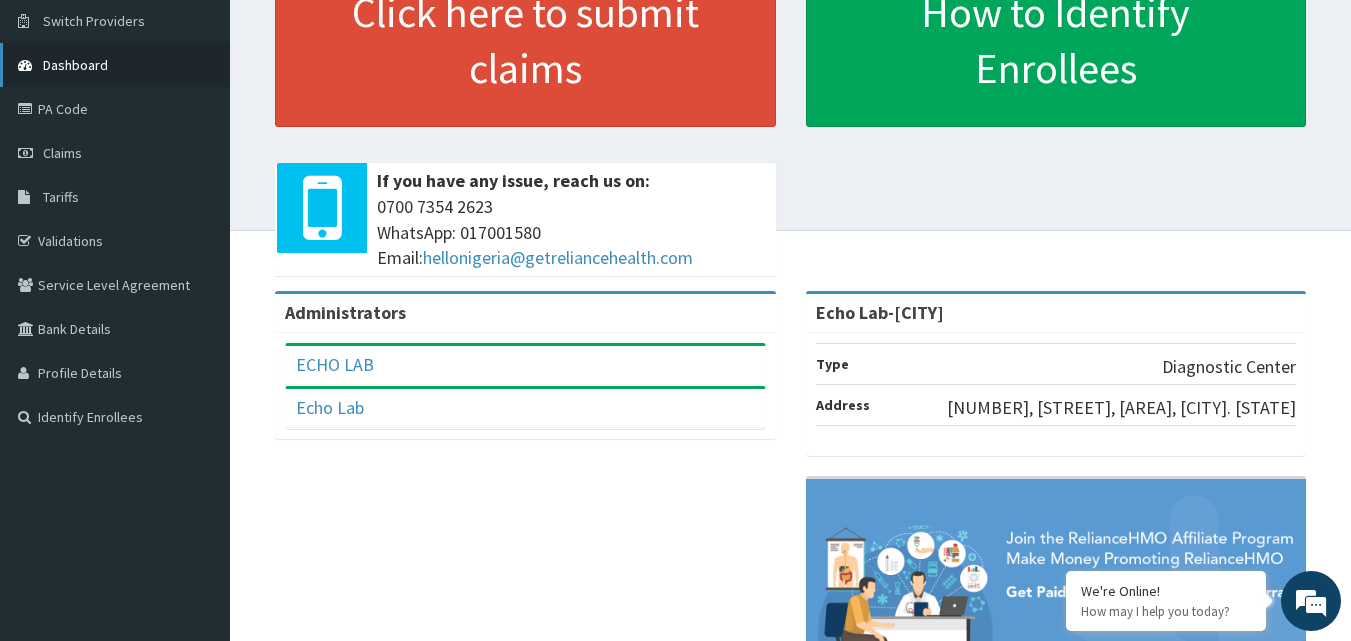scroll, scrollTop: 100, scrollLeft: 0, axis: vertical 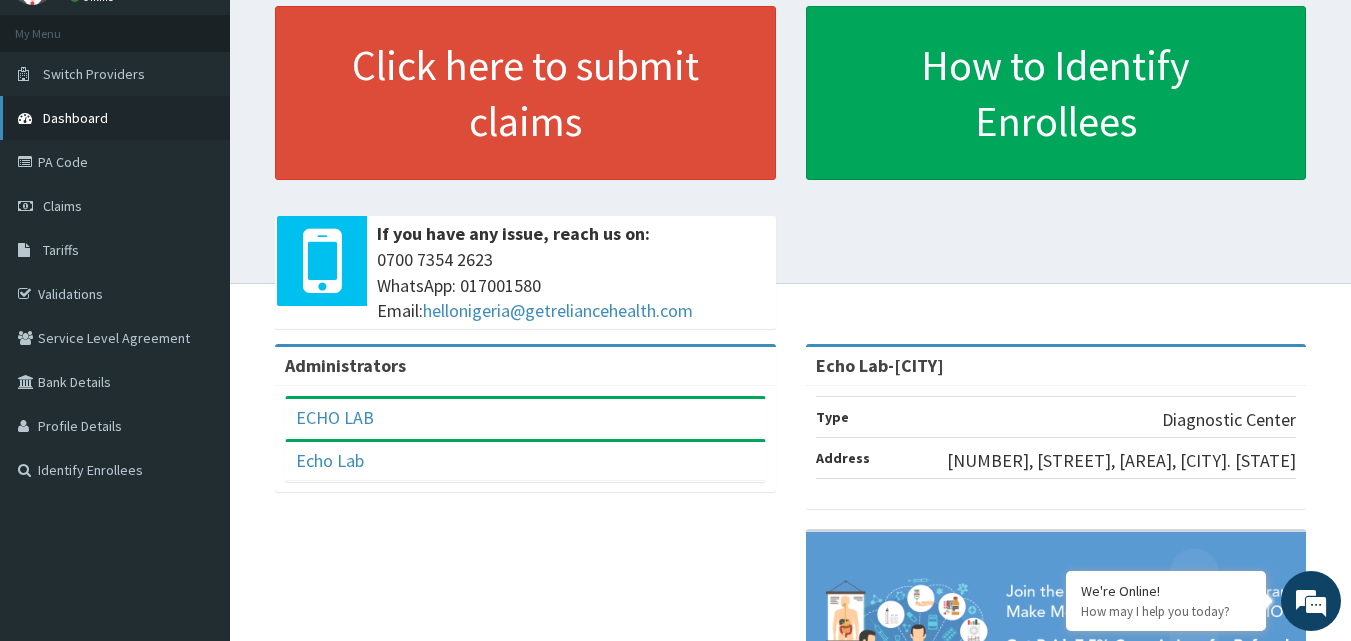 click on "Dashboard" at bounding box center (75, 118) 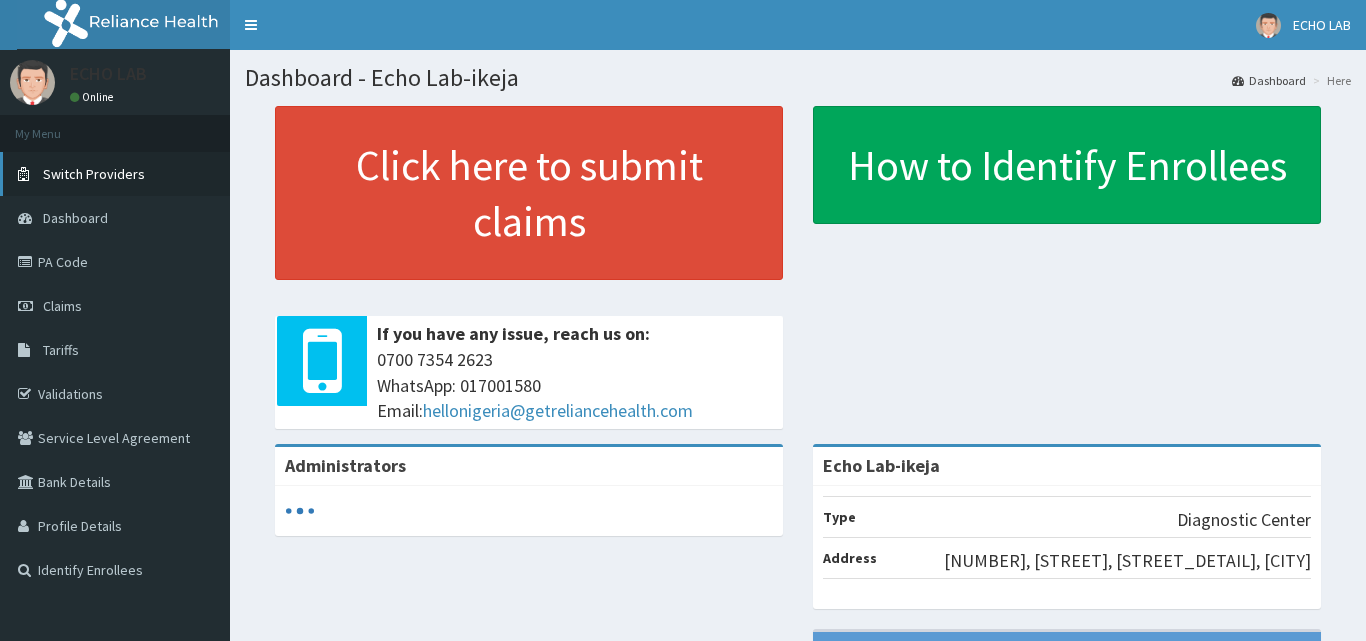 scroll, scrollTop: 0, scrollLeft: 0, axis: both 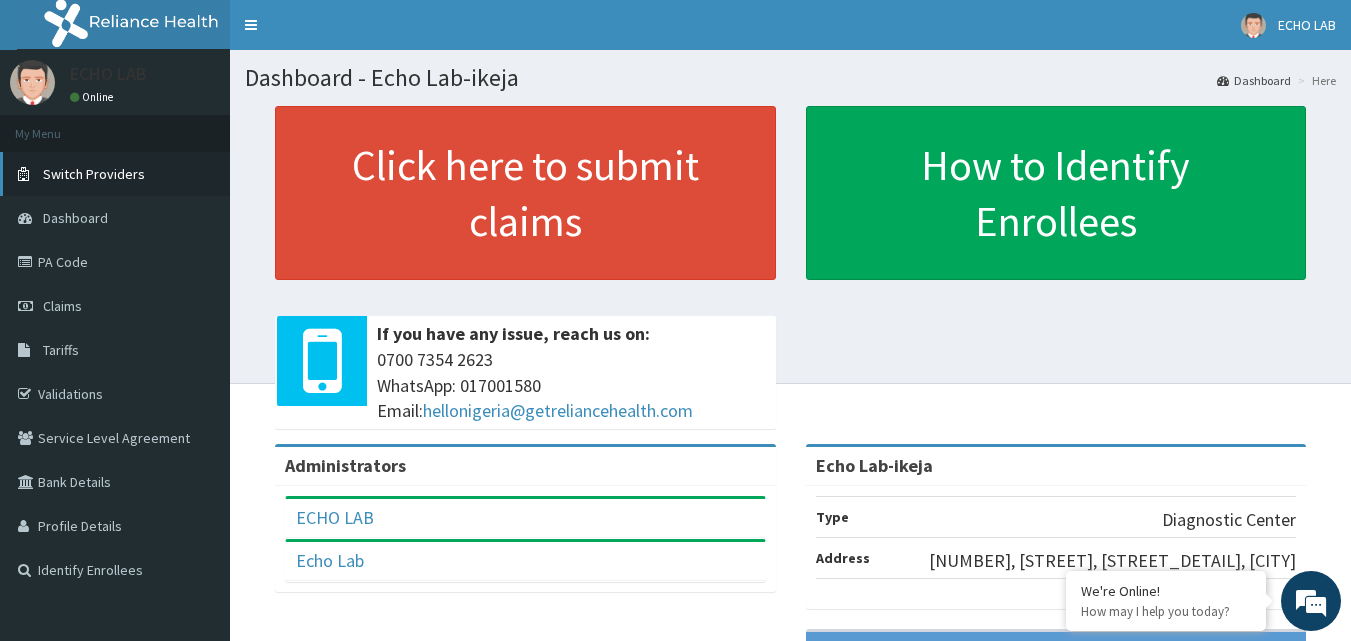 click on "Switch Providers" at bounding box center [94, 174] 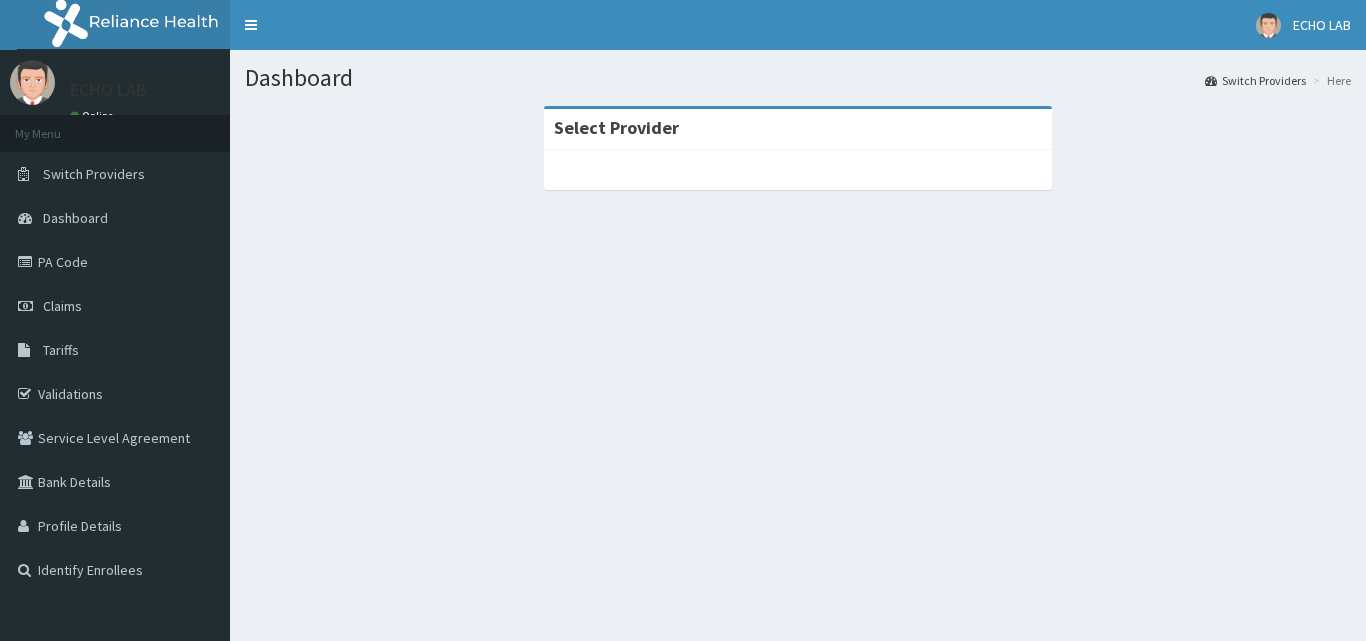 scroll, scrollTop: 0, scrollLeft: 0, axis: both 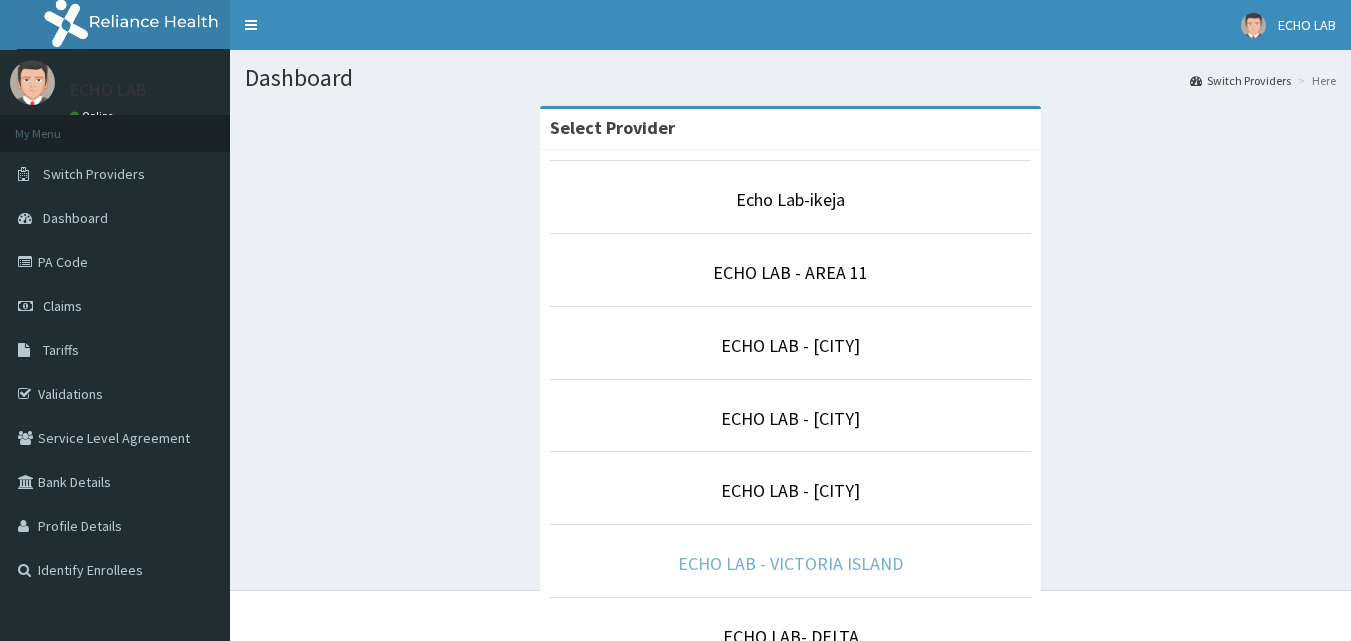 click on "ECHO LAB - VICTORIA ISLAND" at bounding box center (790, 563) 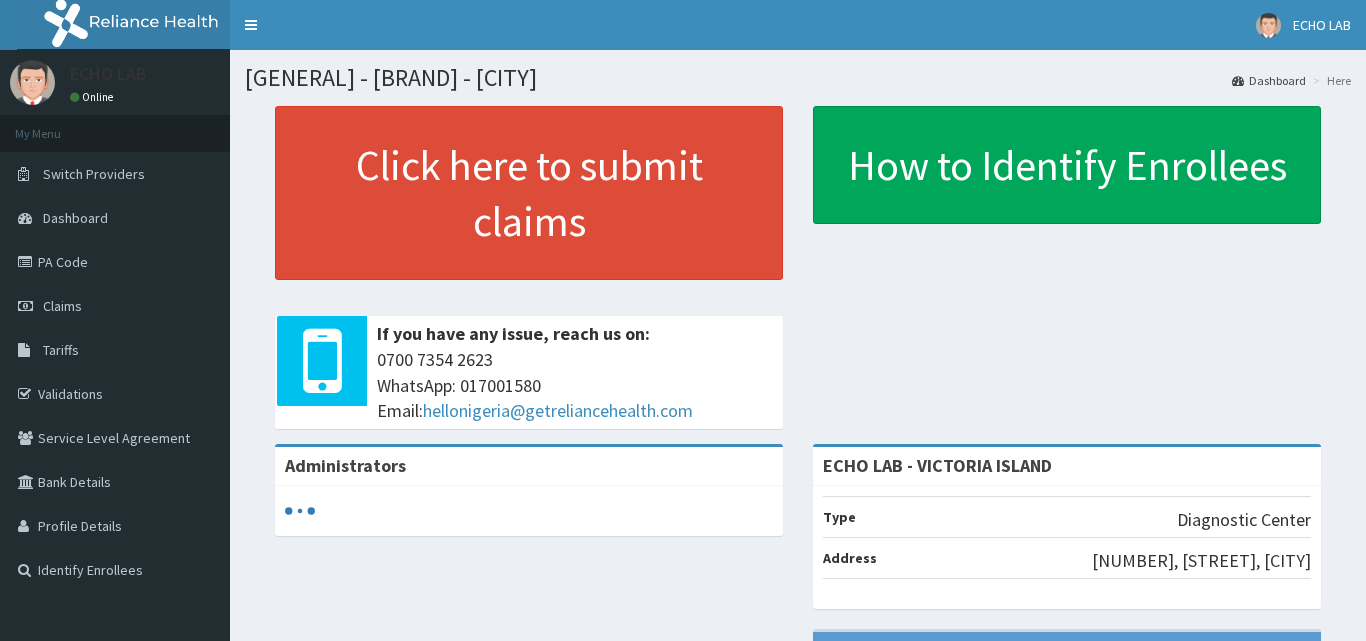 scroll, scrollTop: 0, scrollLeft: 0, axis: both 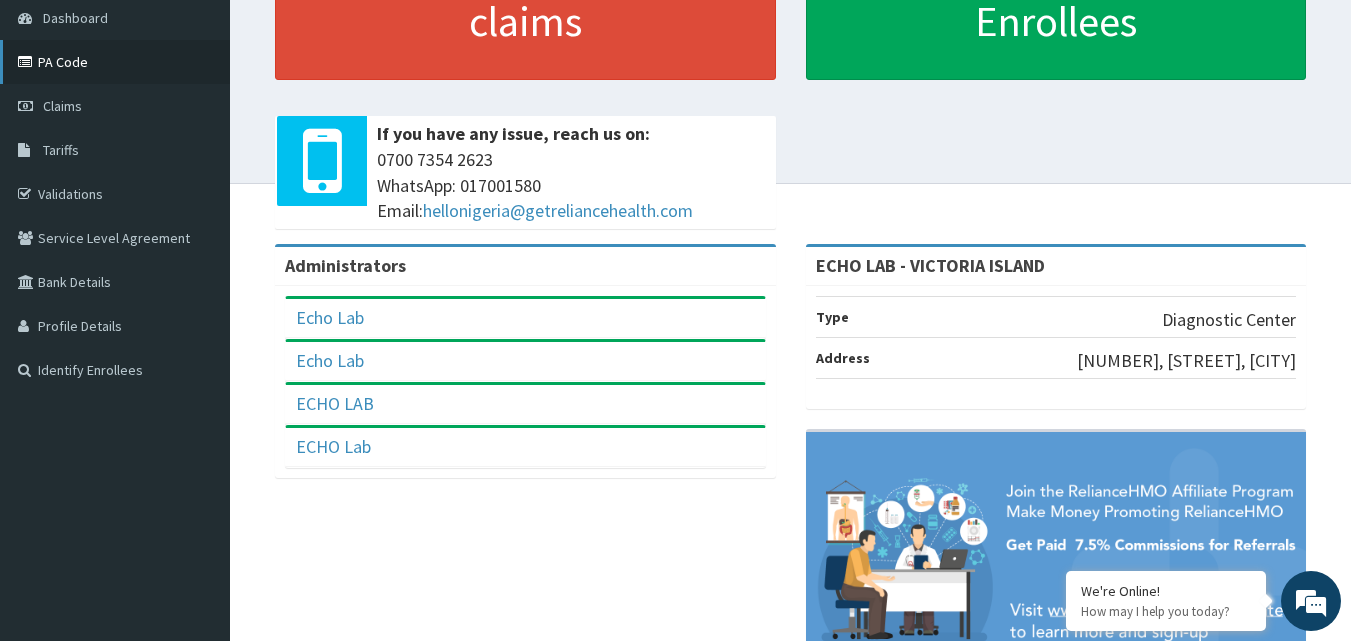 click on "PA Code" at bounding box center (115, 62) 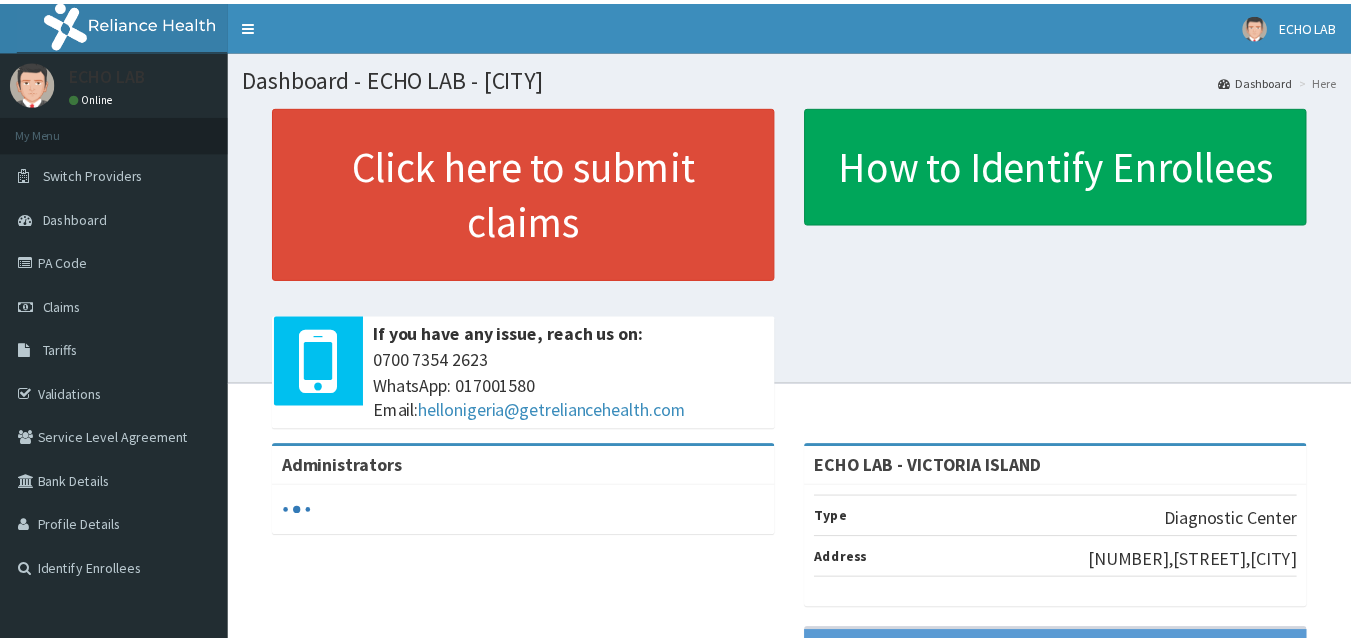 scroll, scrollTop: 0, scrollLeft: 0, axis: both 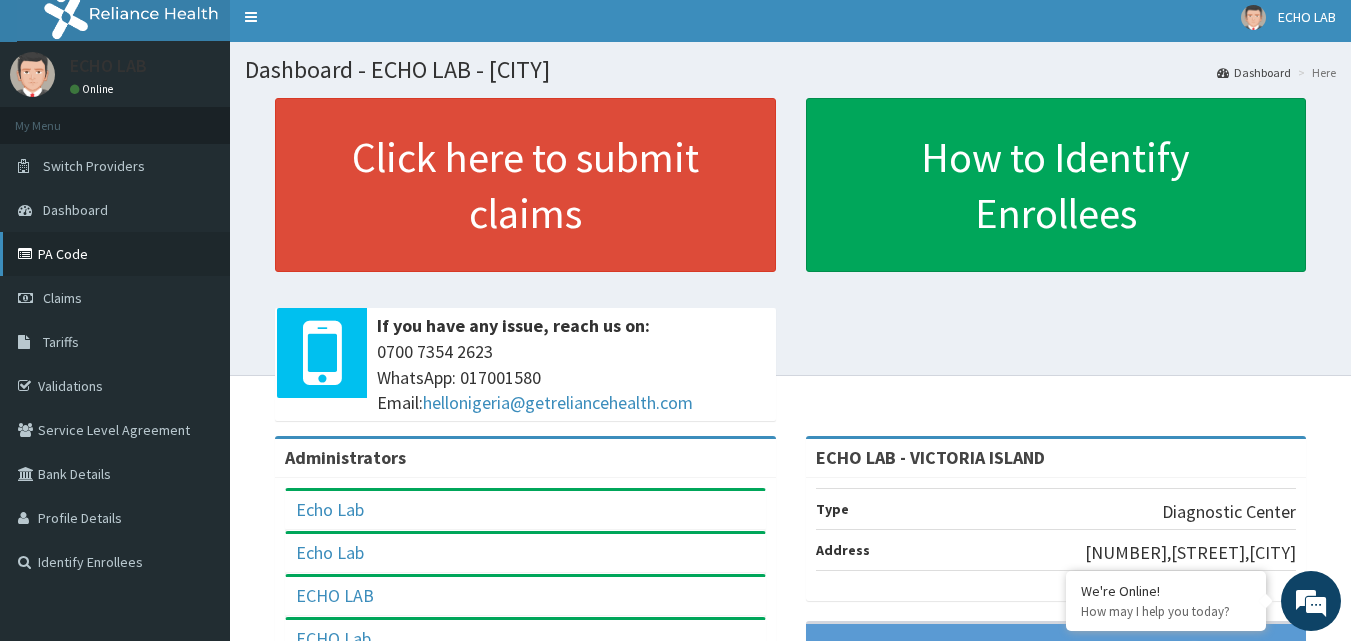 click on "PA Code" at bounding box center [115, 254] 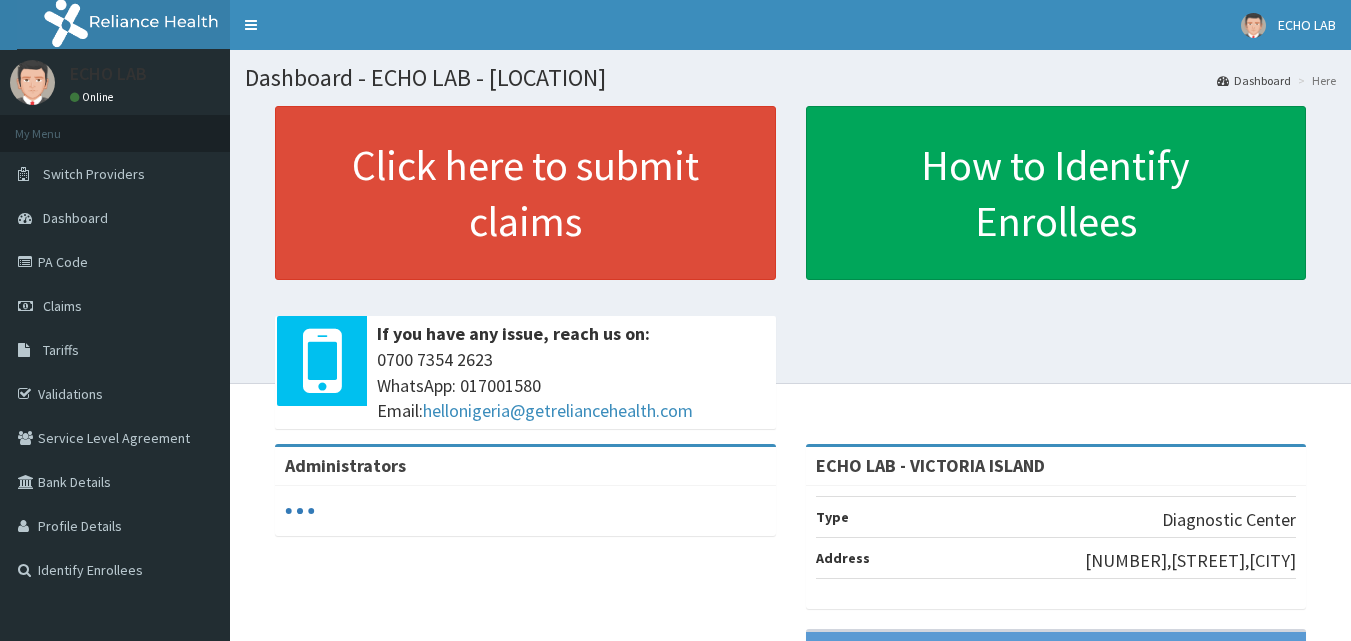 scroll, scrollTop: 0, scrollLeft: 0, axis: both 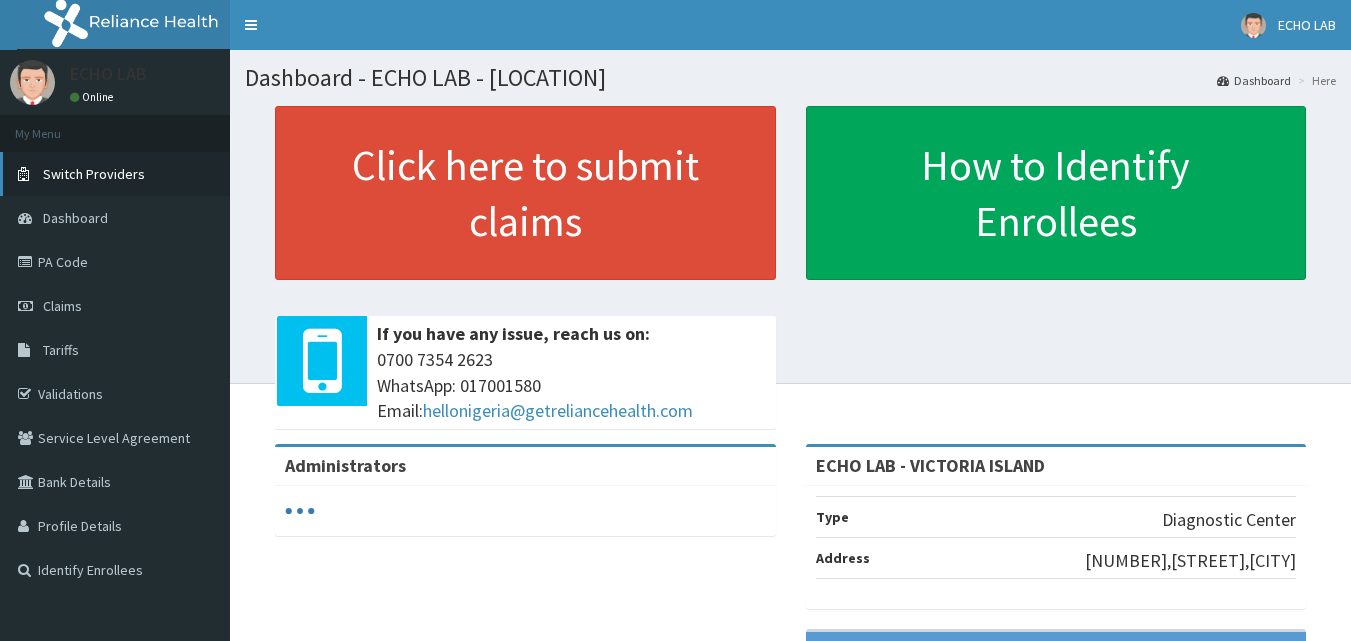 click on "Switch Providers" at bounding box center [94, 174] 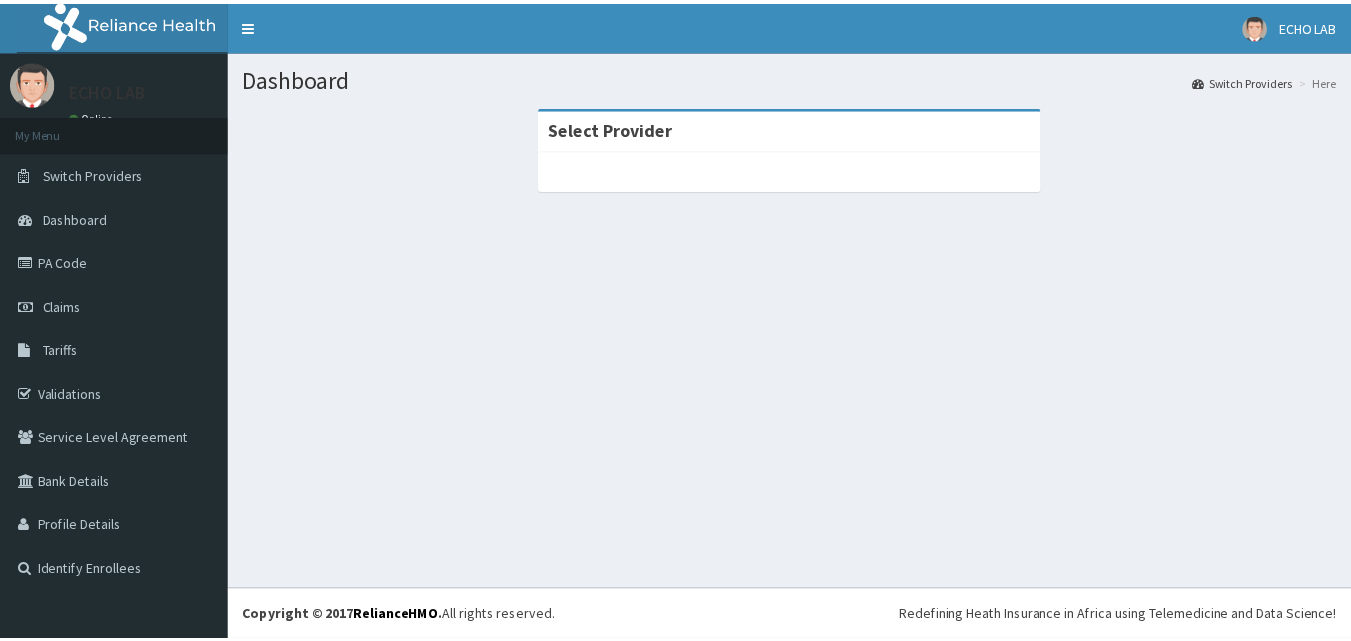 scroll, scrollTop: 0, scrollLeft: 0, axis: both 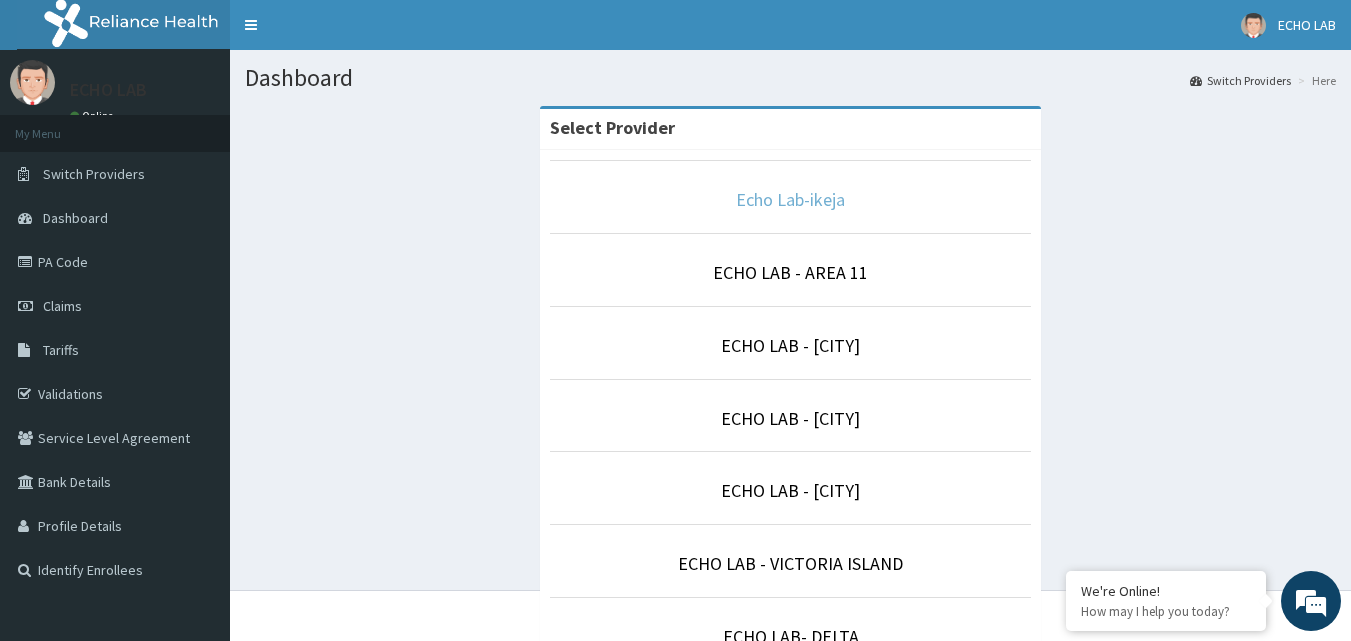 click on "Echo Lab-ikeja" at bounding box center (790, 199) 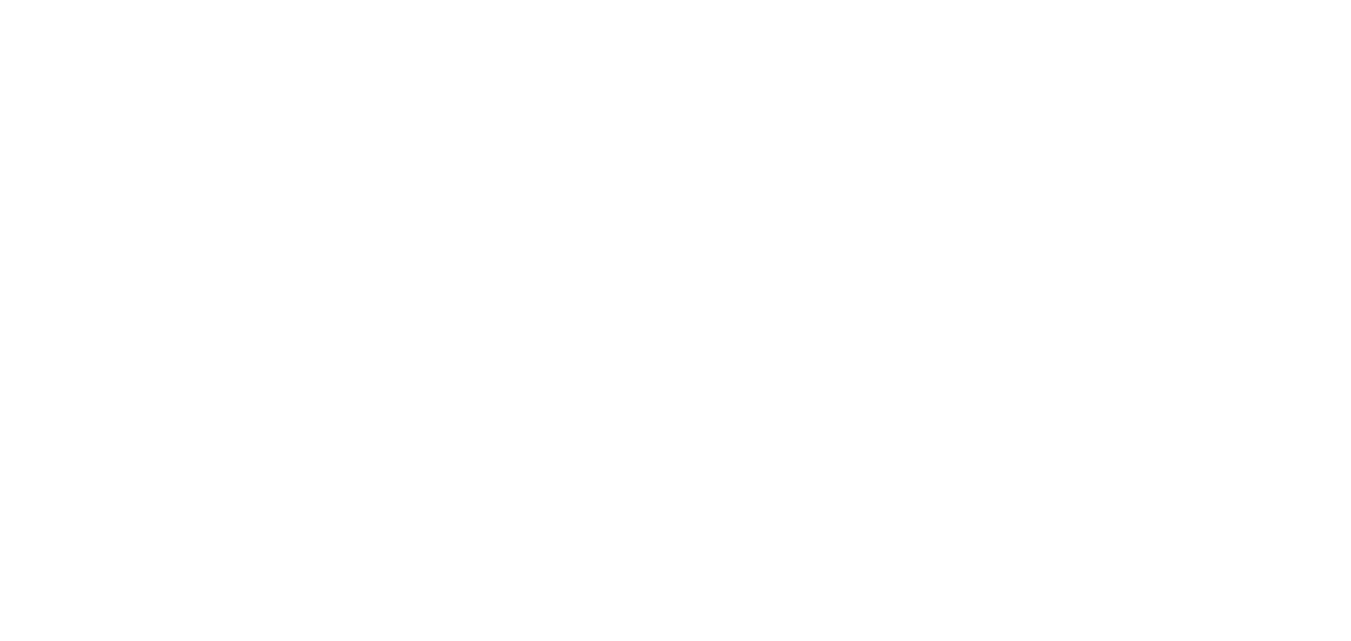 scroll, scrollTop: 0, scrollLeft: 0, axis: both 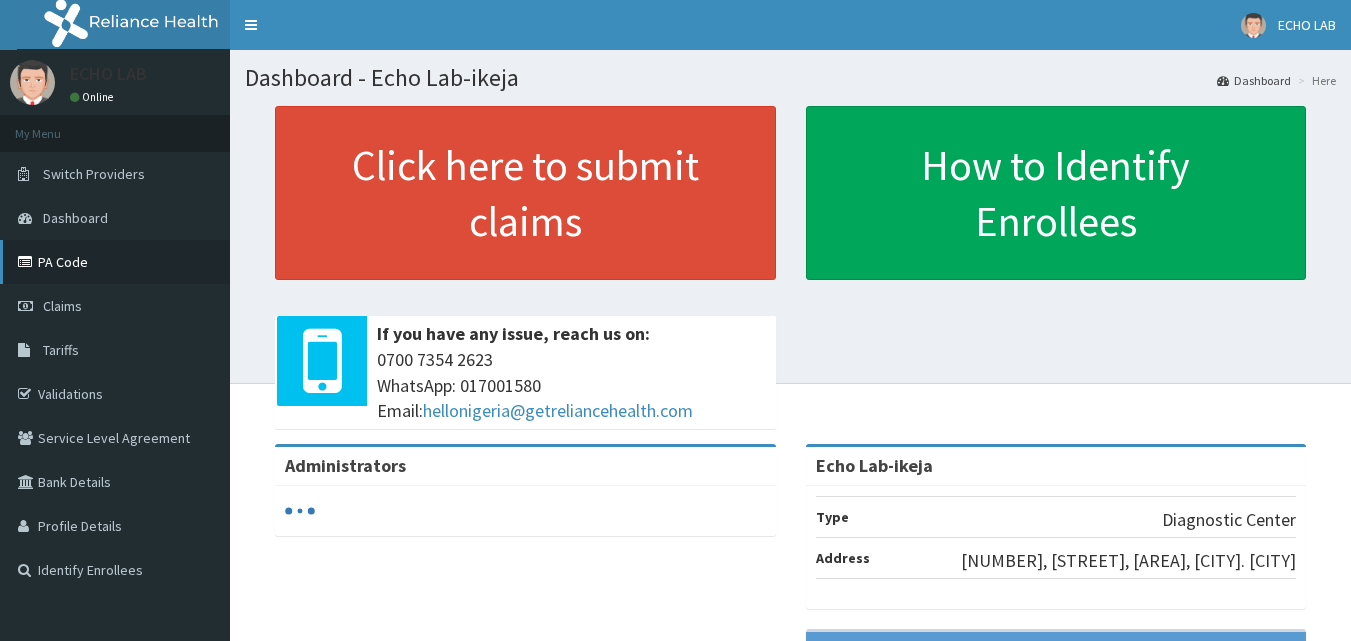 click on "PA Code" at bounding box center (115, 262) 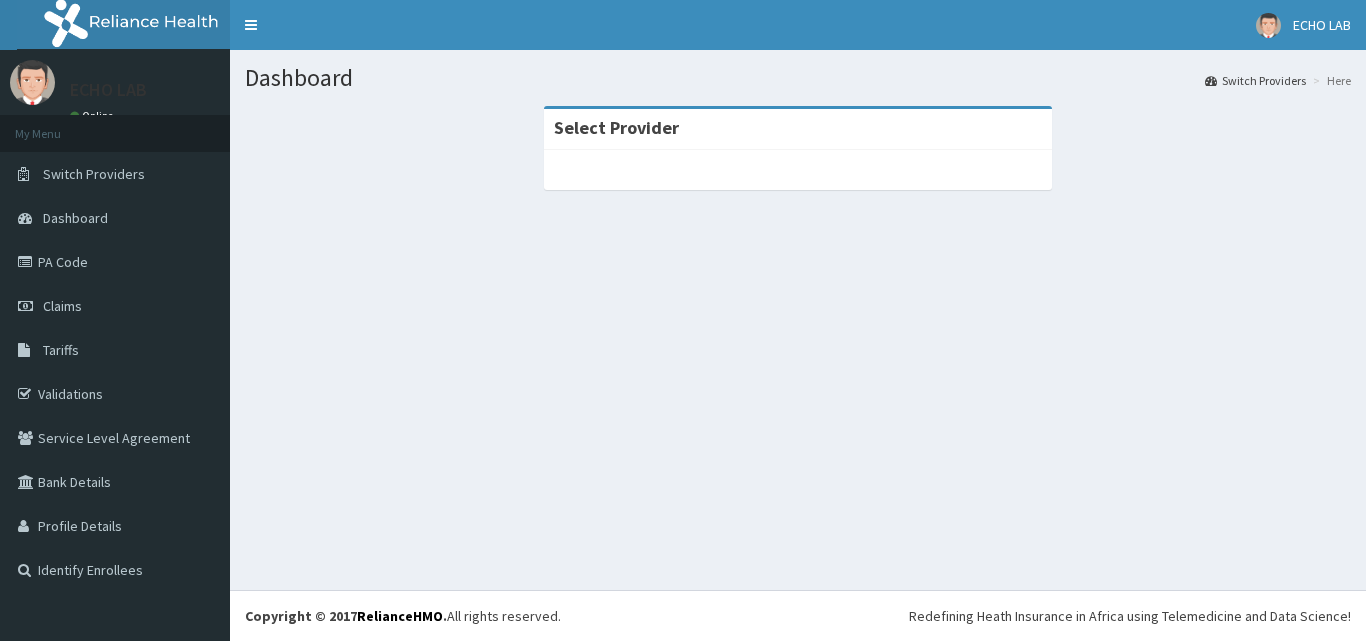 scroll, scrollTop: 0, scrollLeft: 0, axis: both 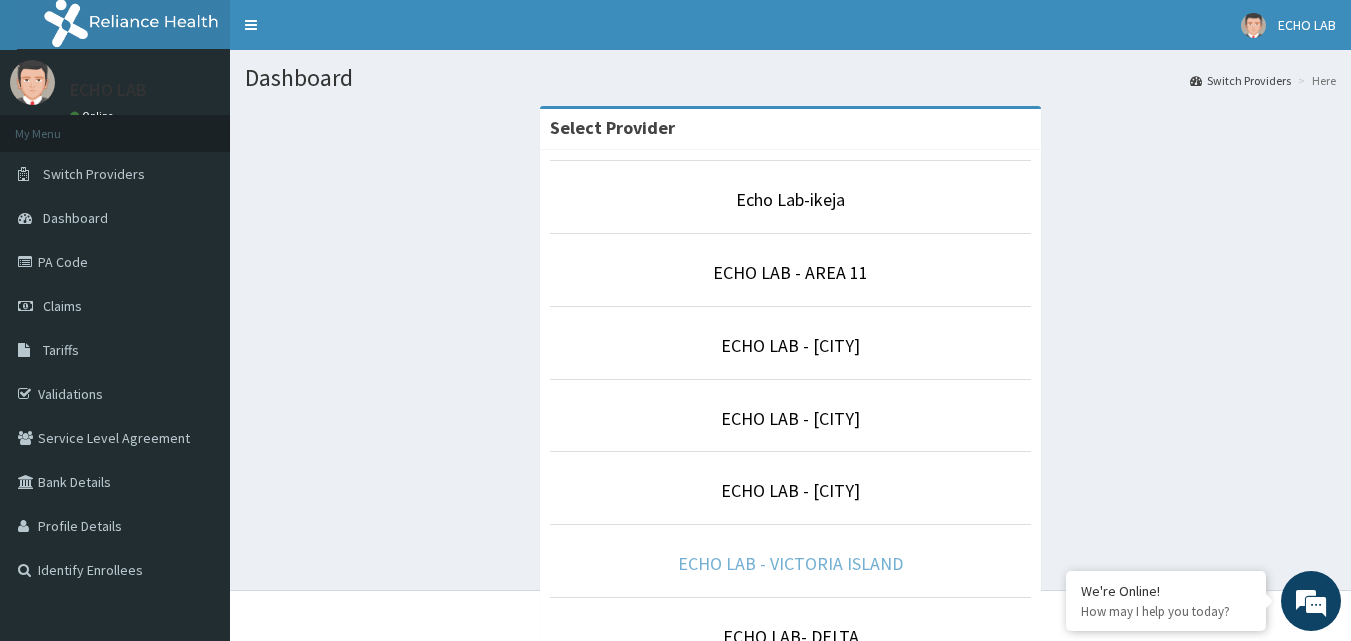 click on "ECHO LAB - VICTORIA ISLAND" at bounding box center [790, 563] 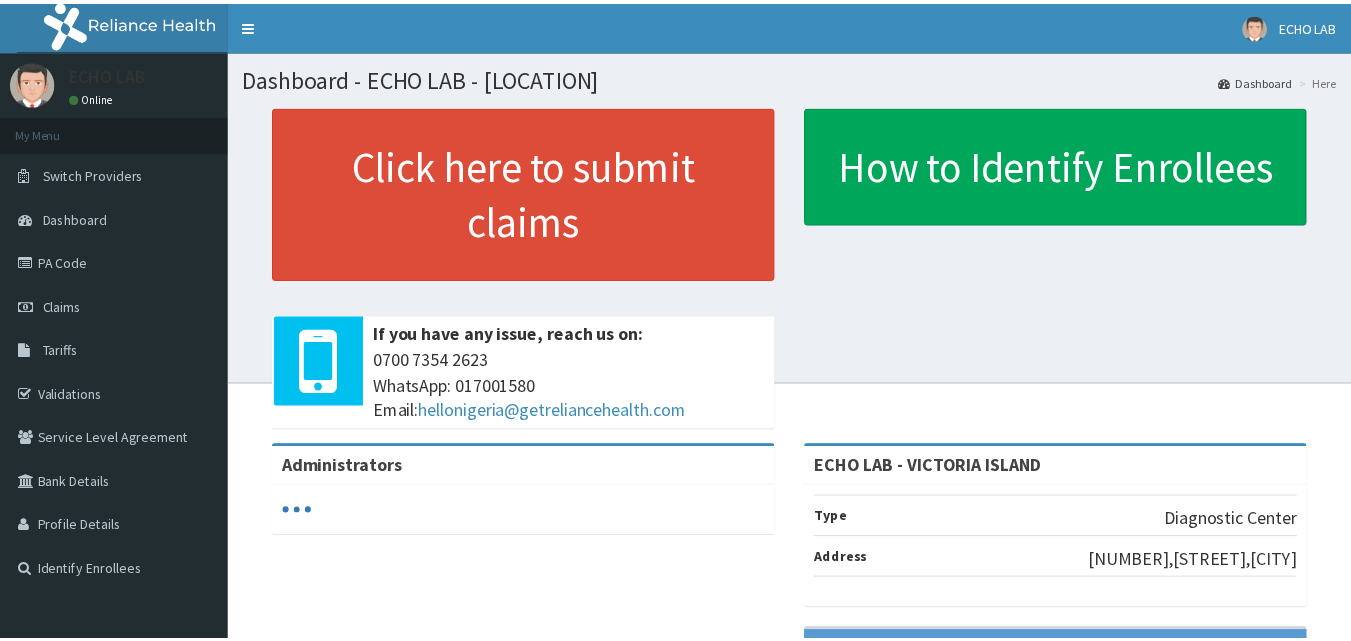 scroll, scrollTop: 0, scrollLeft: 0, axis: both 